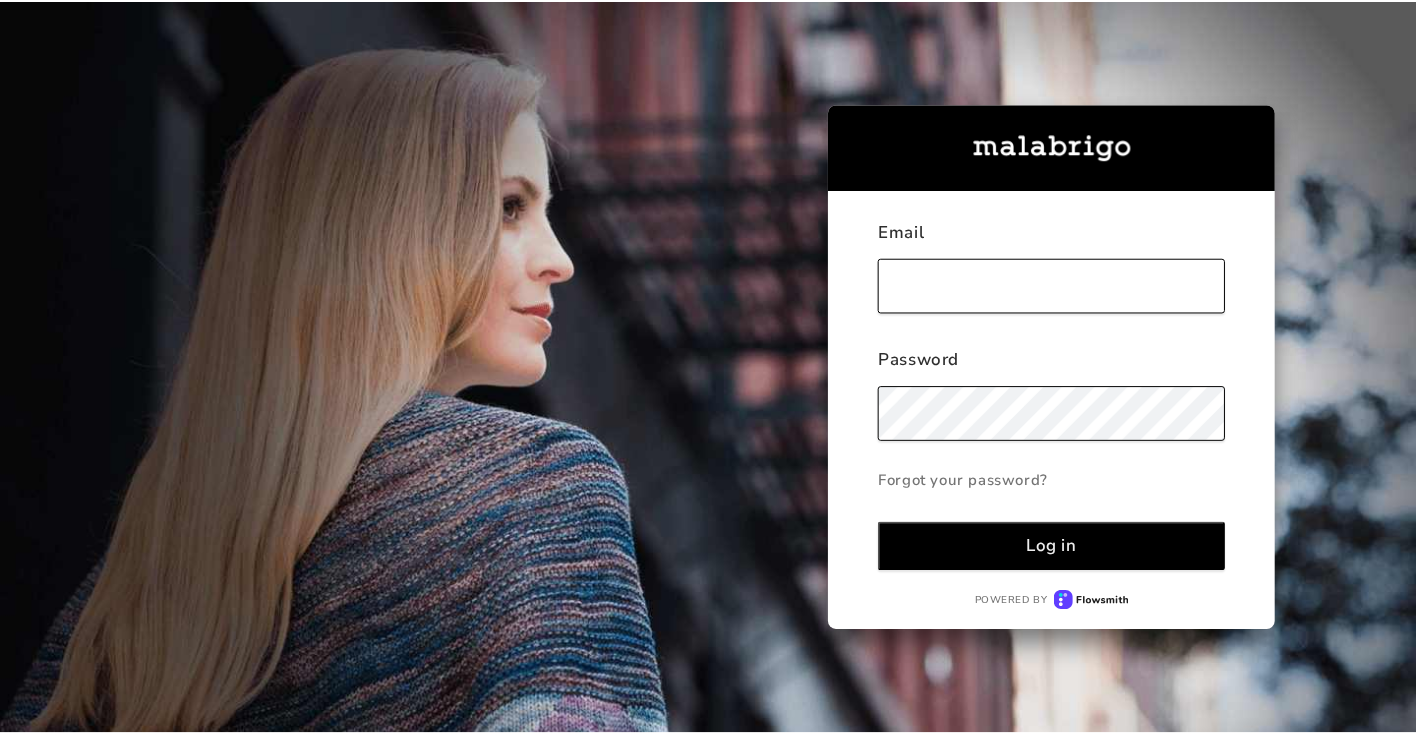 scroll, scrollTop: 0, scrollLeft: 0, axis: both 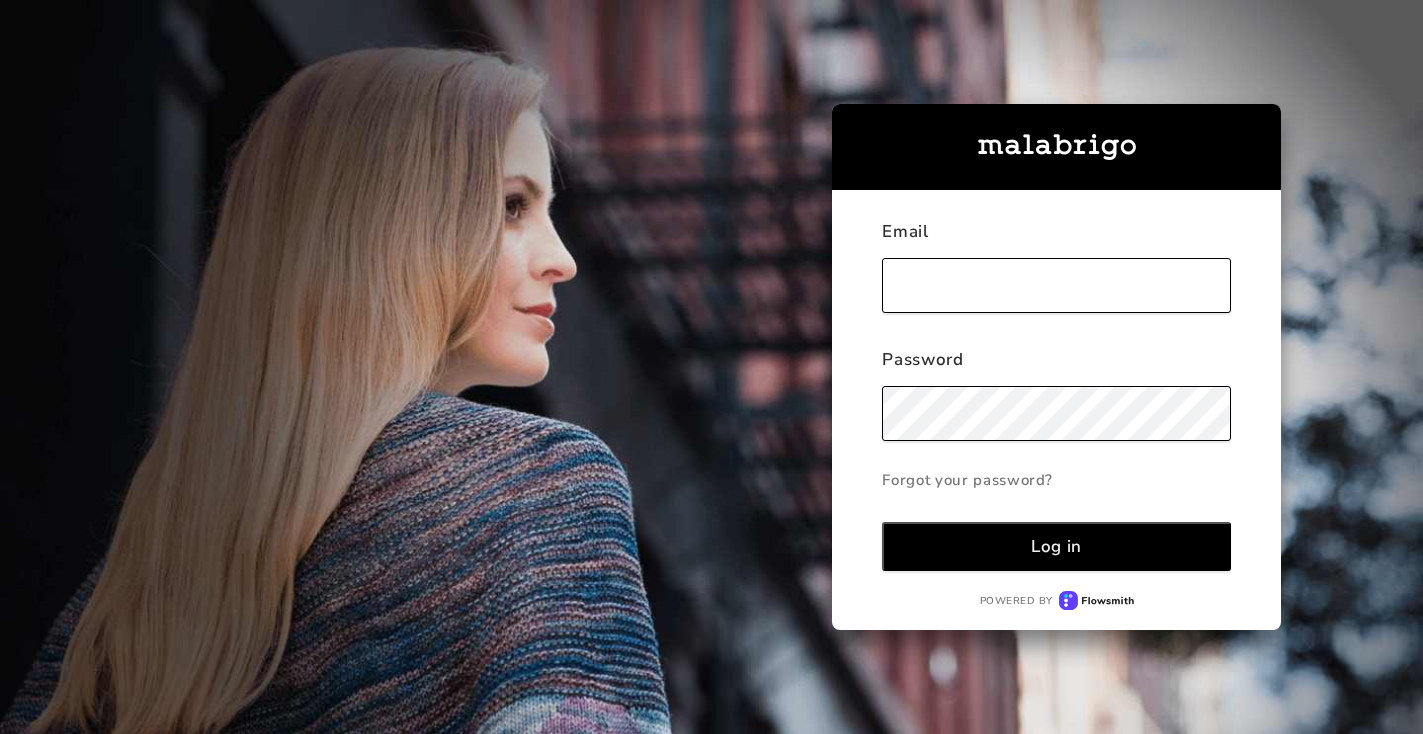 click at bounding box center [1056, 285] 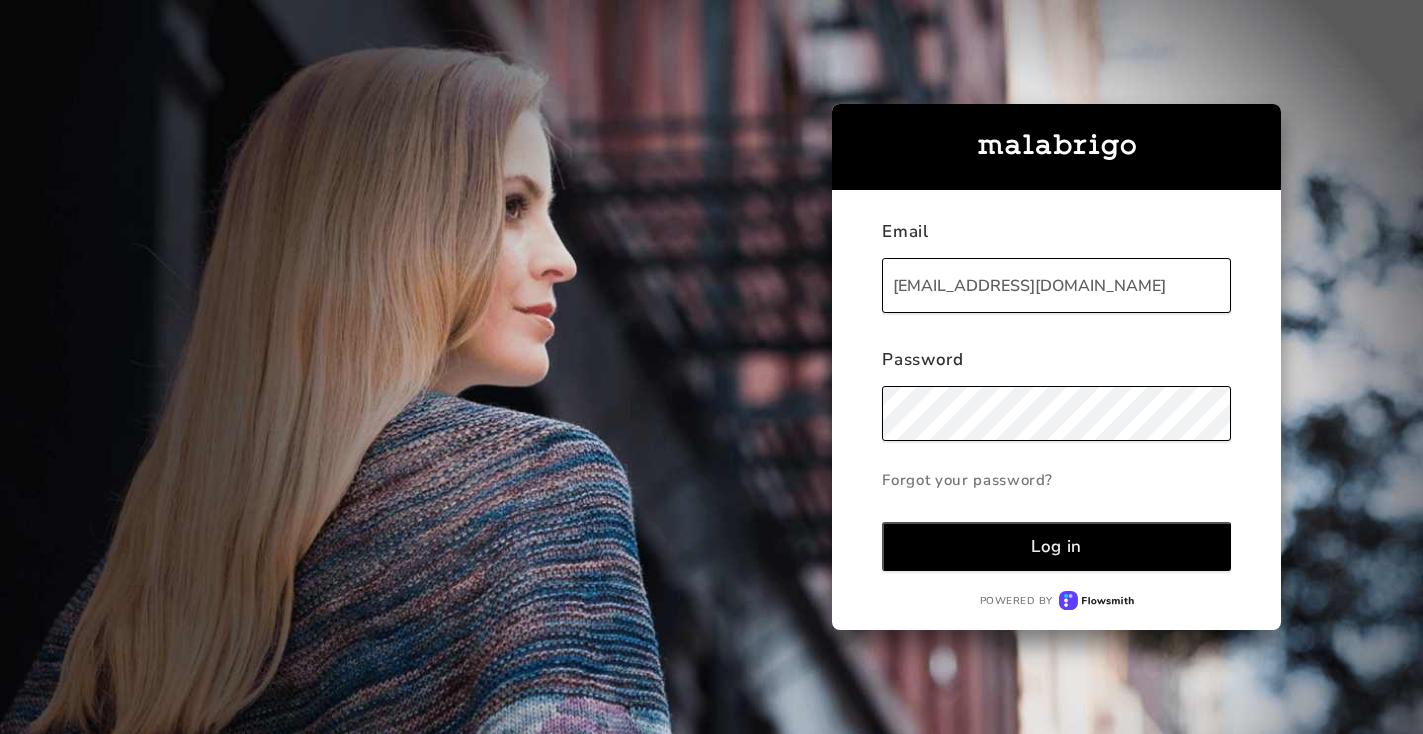 type on "[EMAIL_ADDRESS][DOMAIN_NAME]" 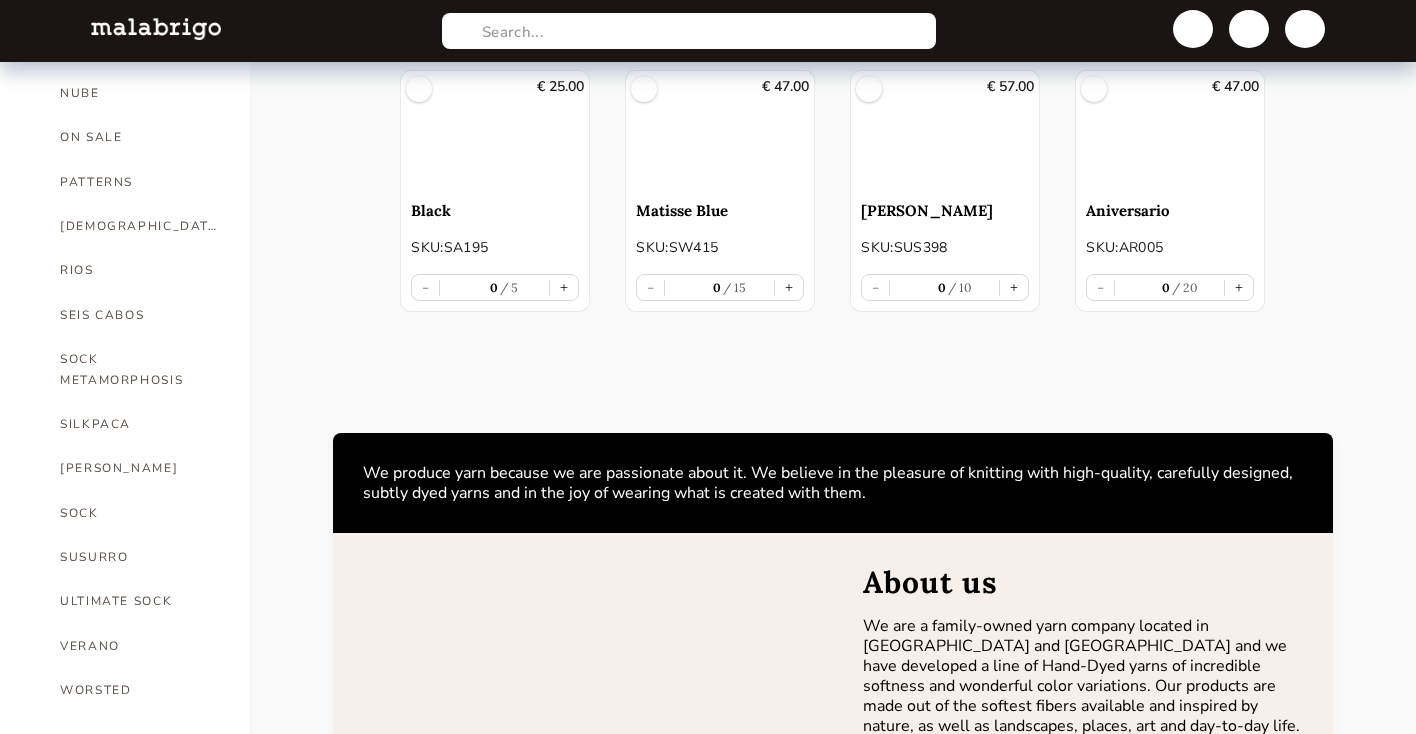scroll, scrollTop: 1071, scrollLeft: 0, axis: vertical 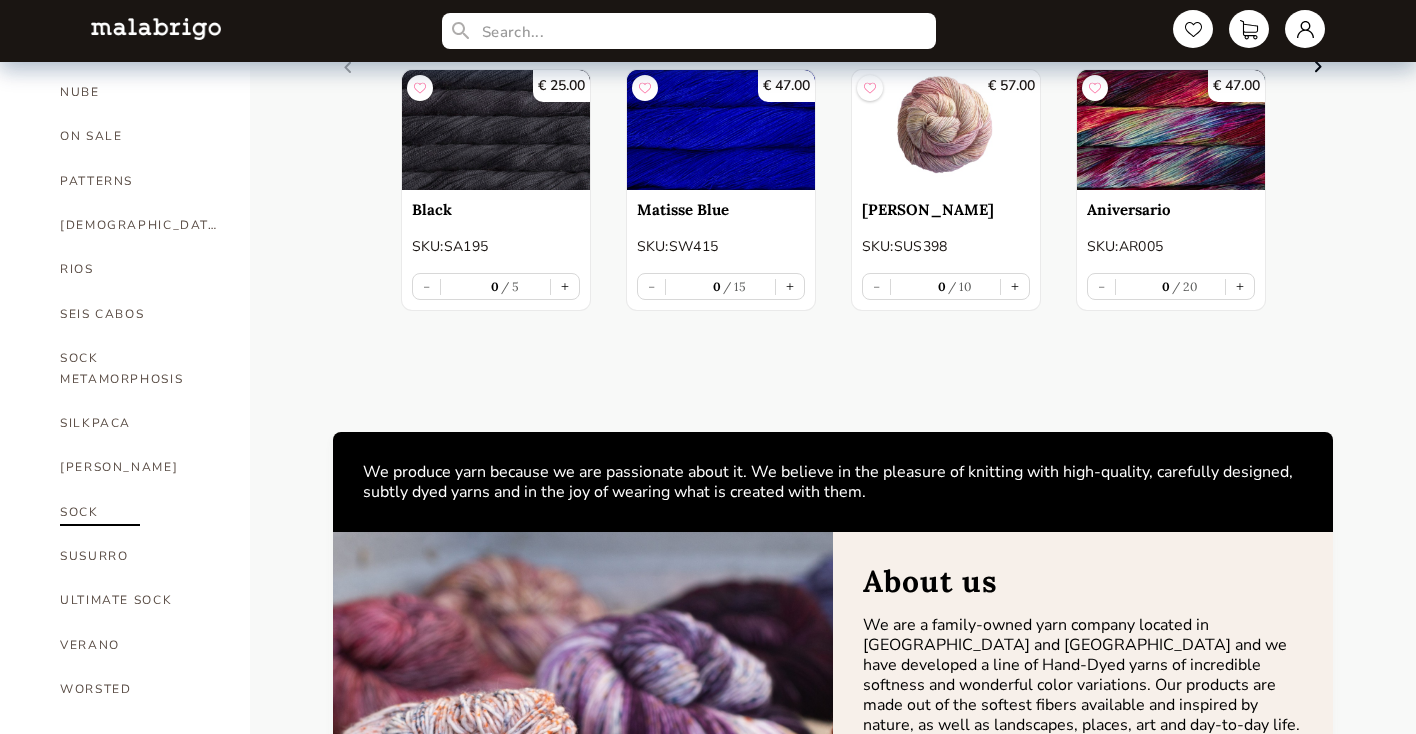 click on "SOCK" at bounding box center [140, 512] 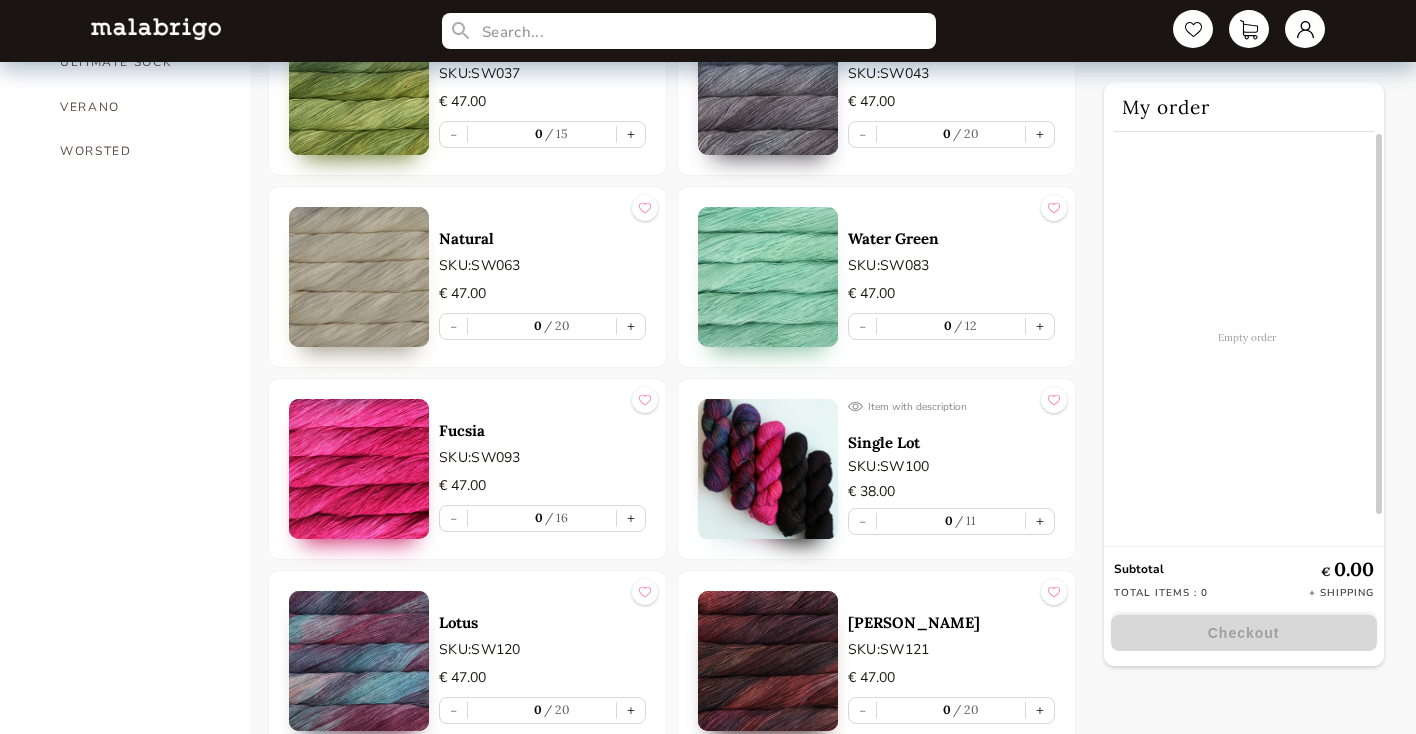 scroll, scrollTop: 1611, scrollLeft: 0, axis: vertical 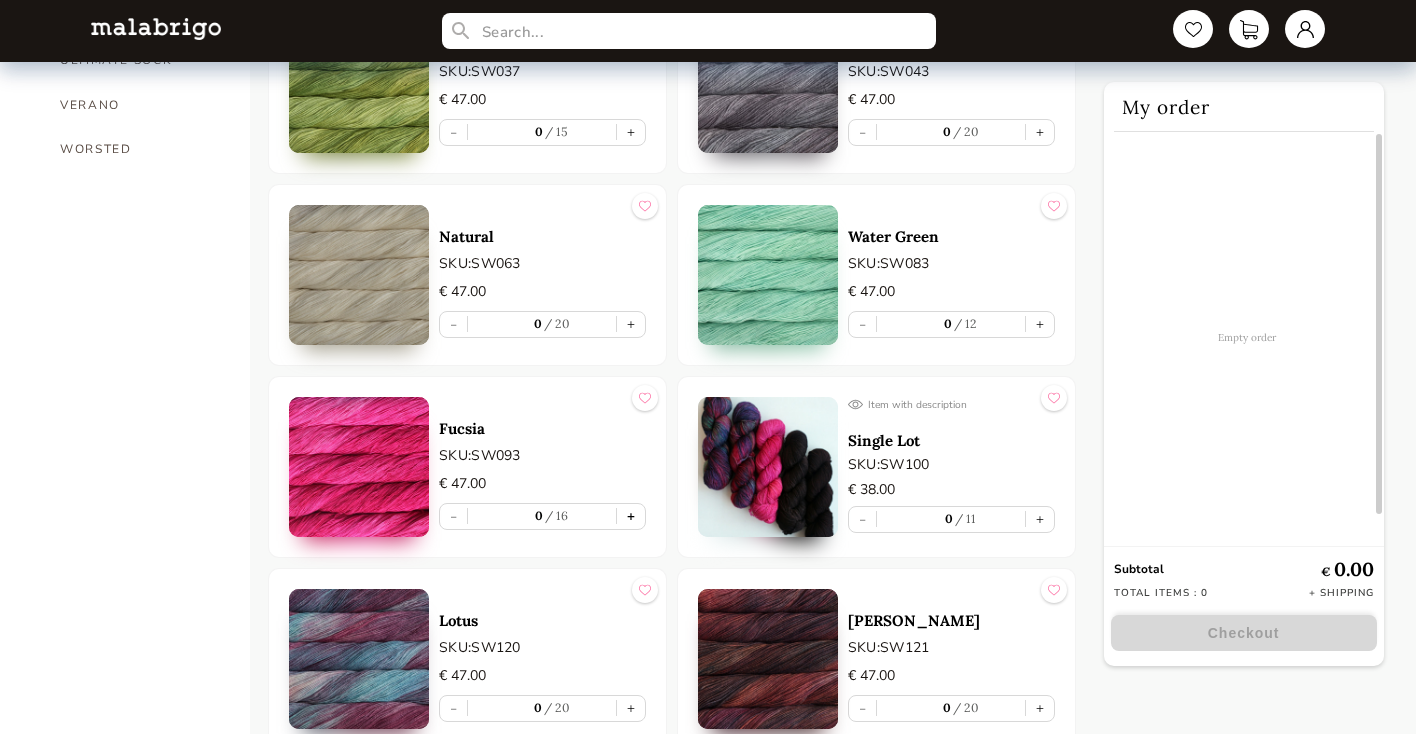 click on "+" at bounding box center (631, 516) 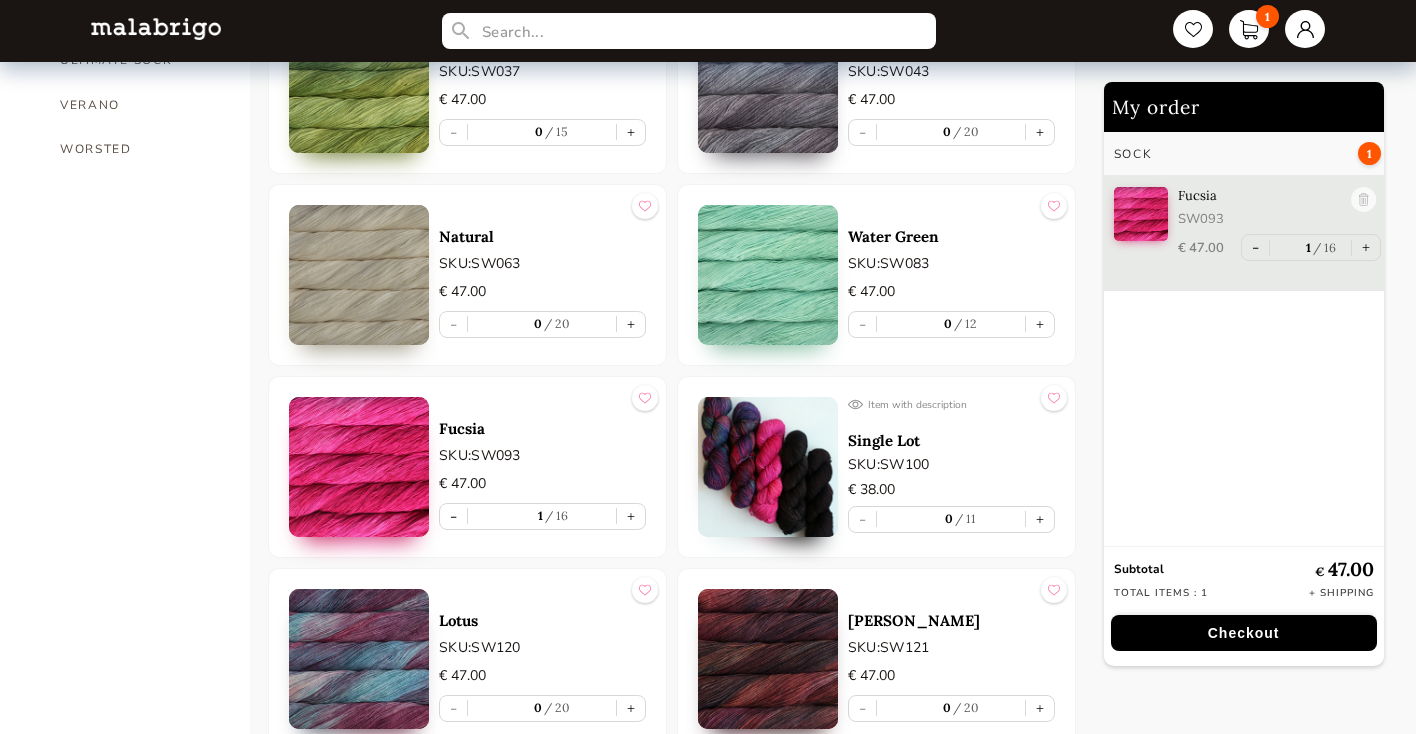click on "Checkout" at bounding box center (1244, 633) 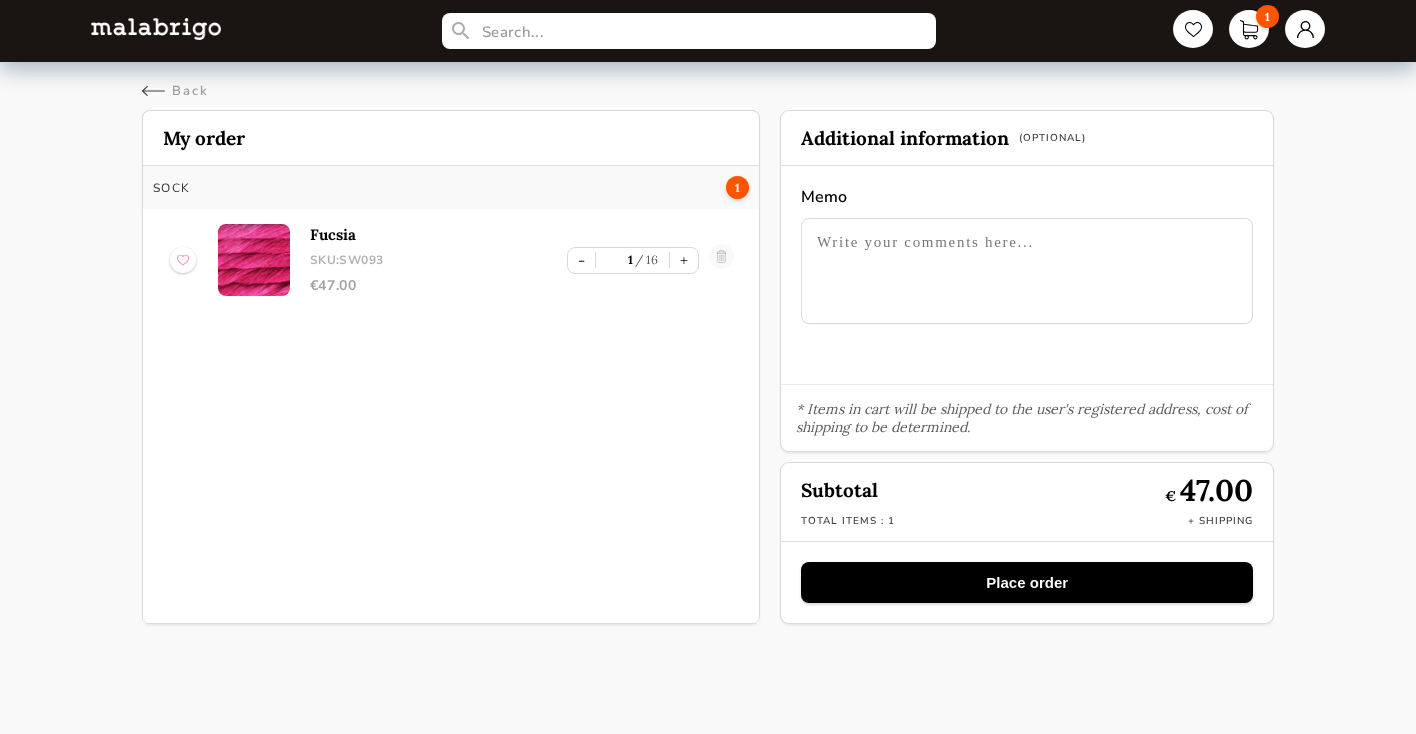 scroll, scrollTop: 0, scrollLeft: 0, axis: both 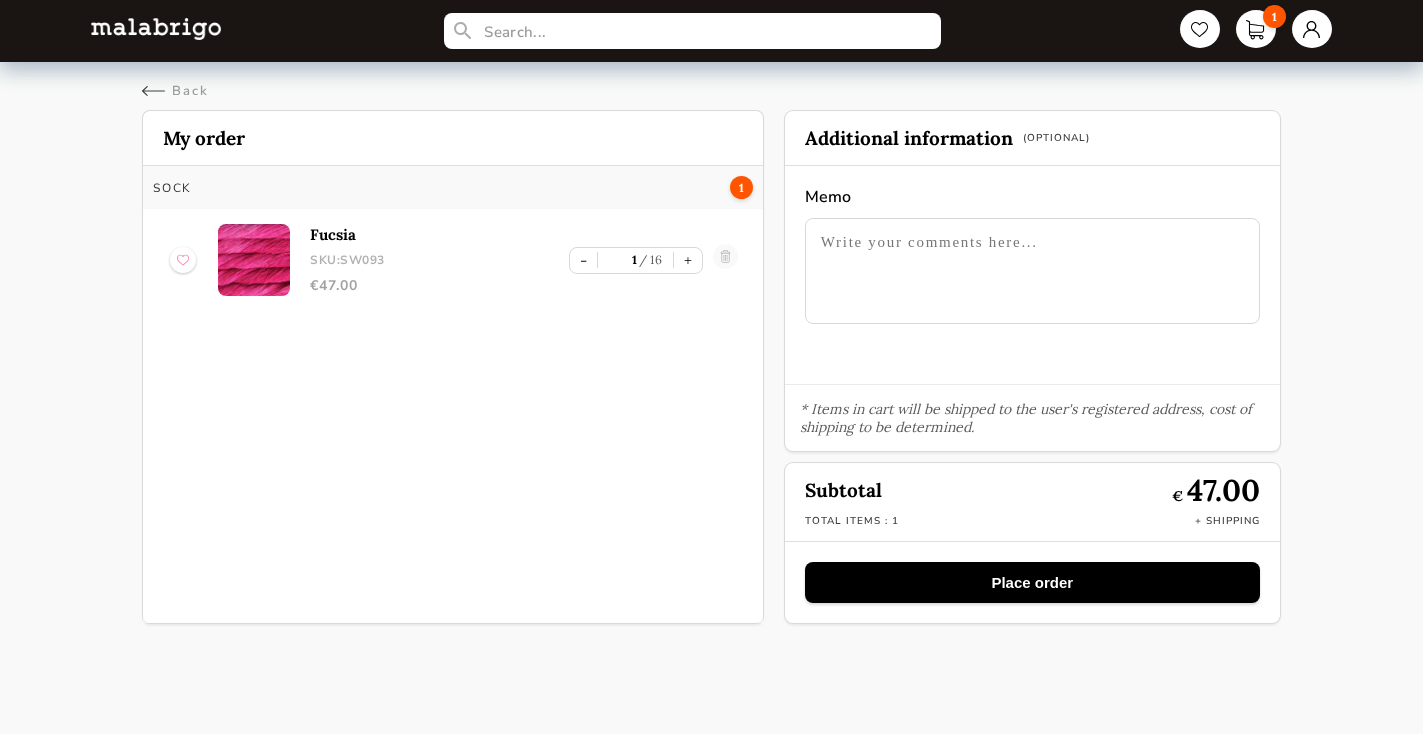 click at bounding box center [1032, 271] 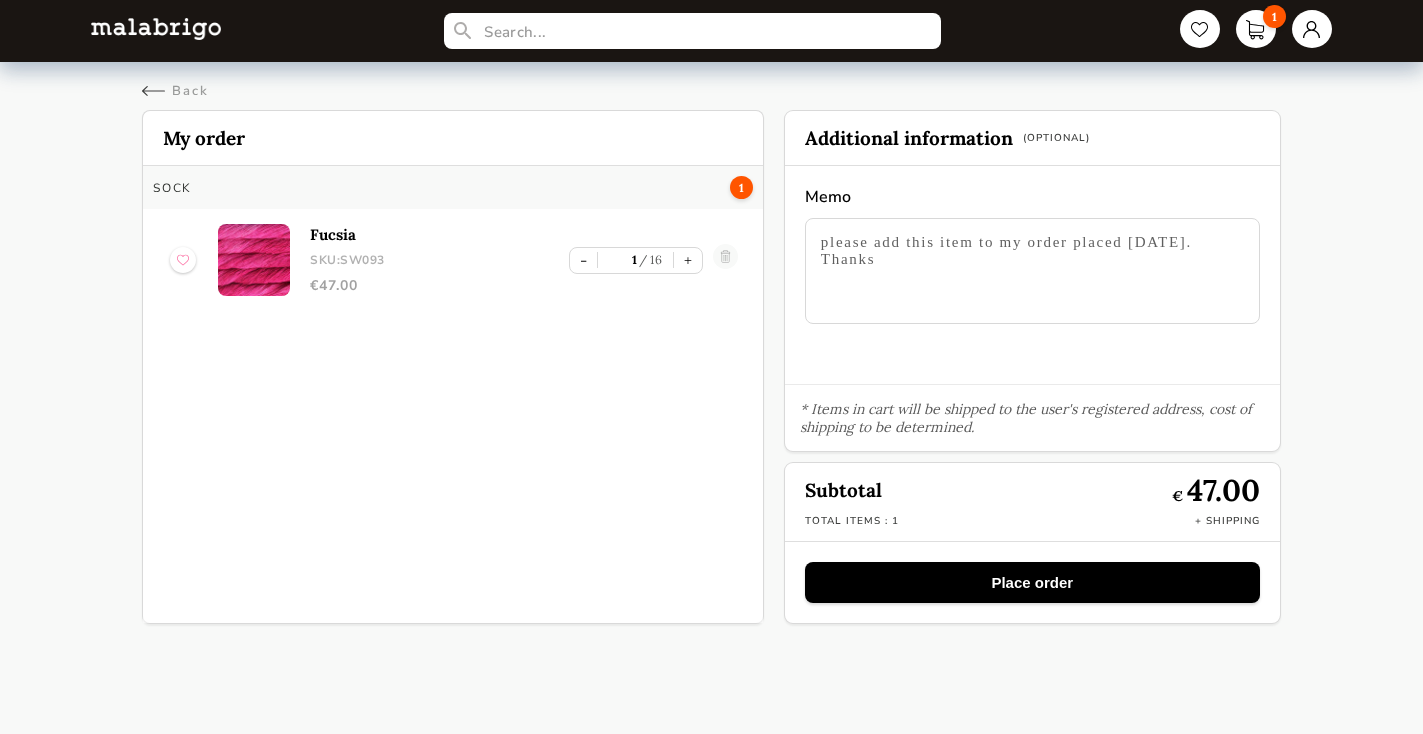 click on "please add this item to my order placed [DATE].
Thanks" at bounding box center [1032, 271] 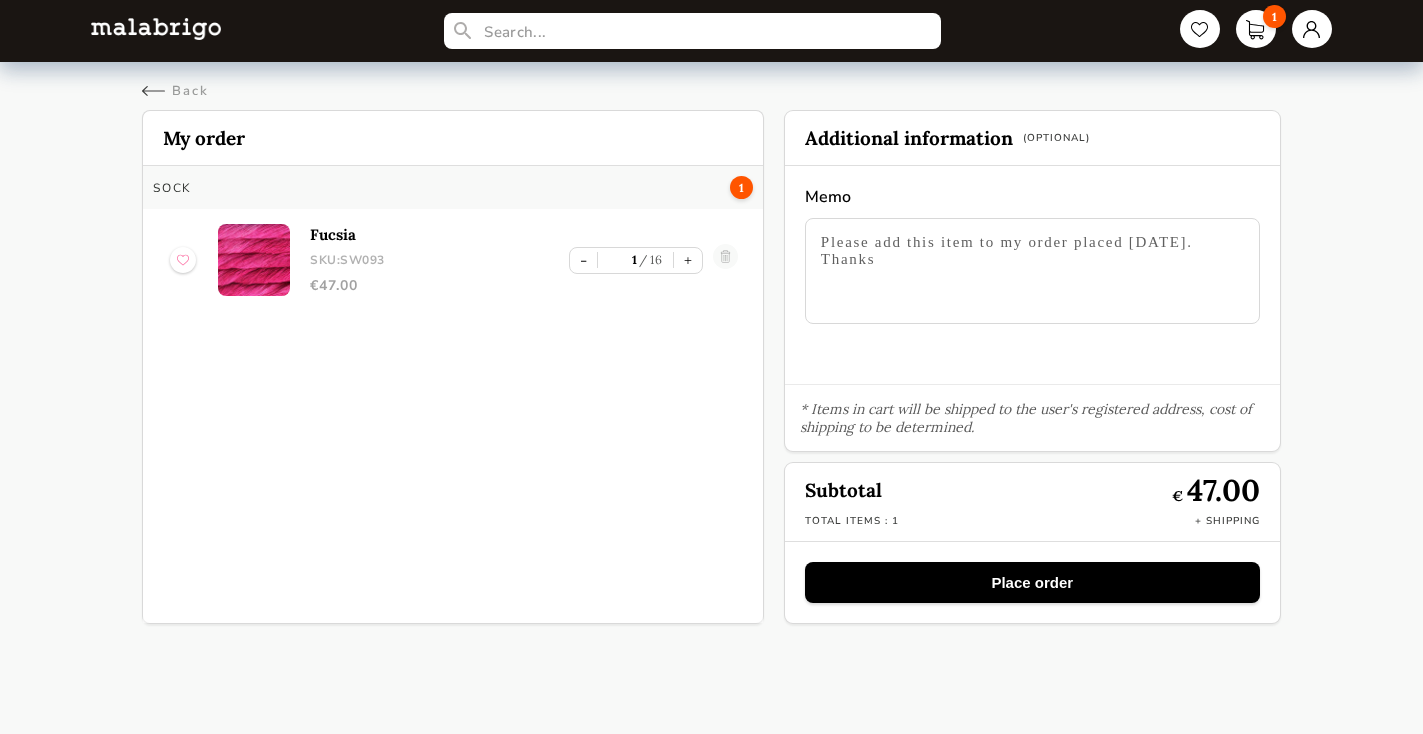 click on "Please add this item to my order placed [DATE].
Thanks" at bounding box center (1032, 271) 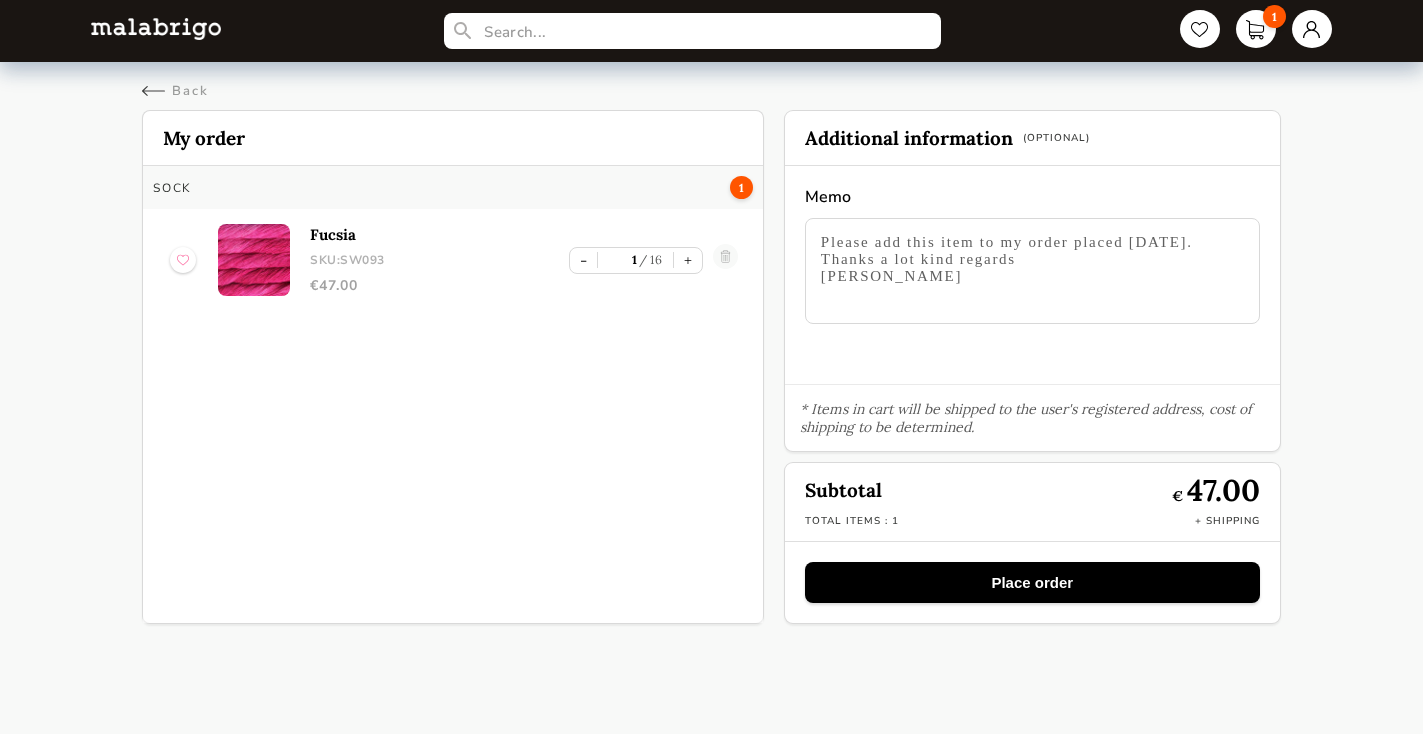type on "Please add this item to my order placed [DATE].
Thanks a lot kind regards
[PERSON_NAME]" 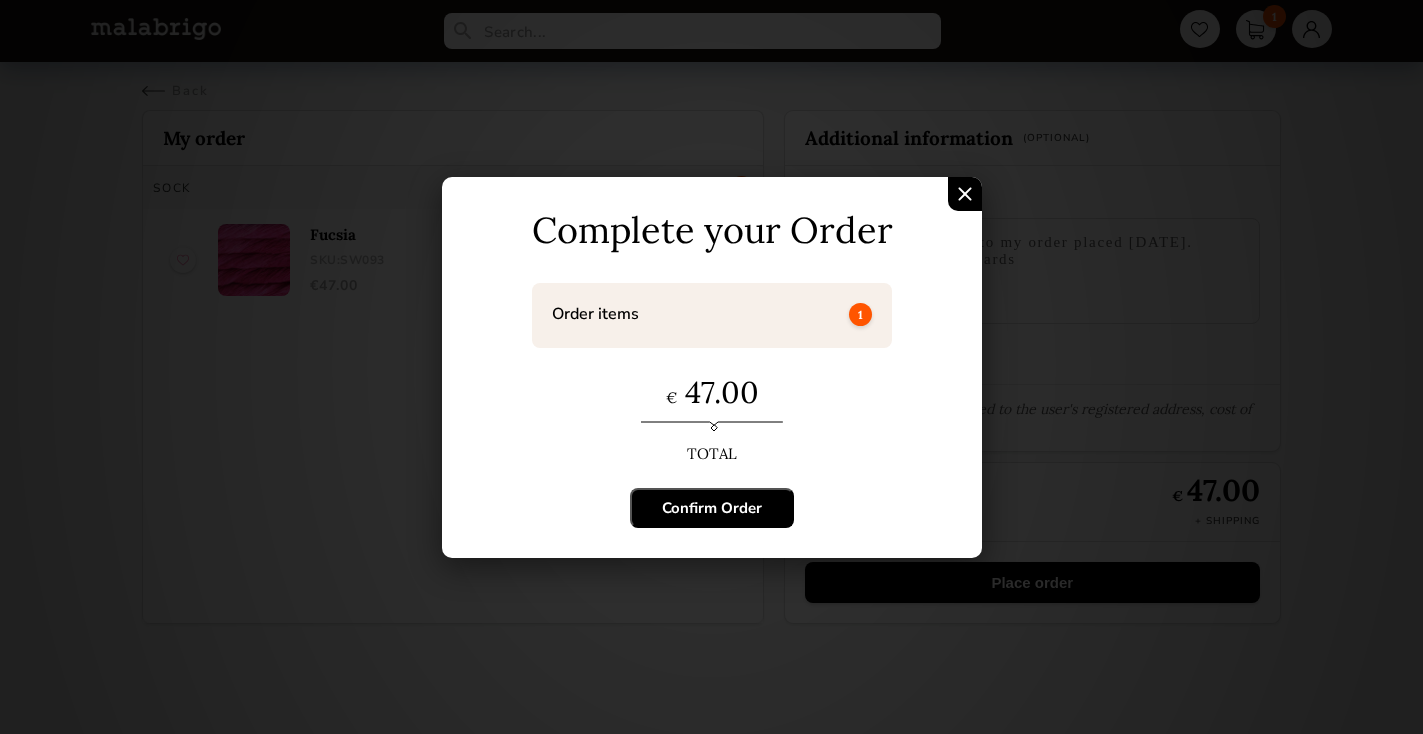 click on "Confirm Order" at bounding box center [712, 508] 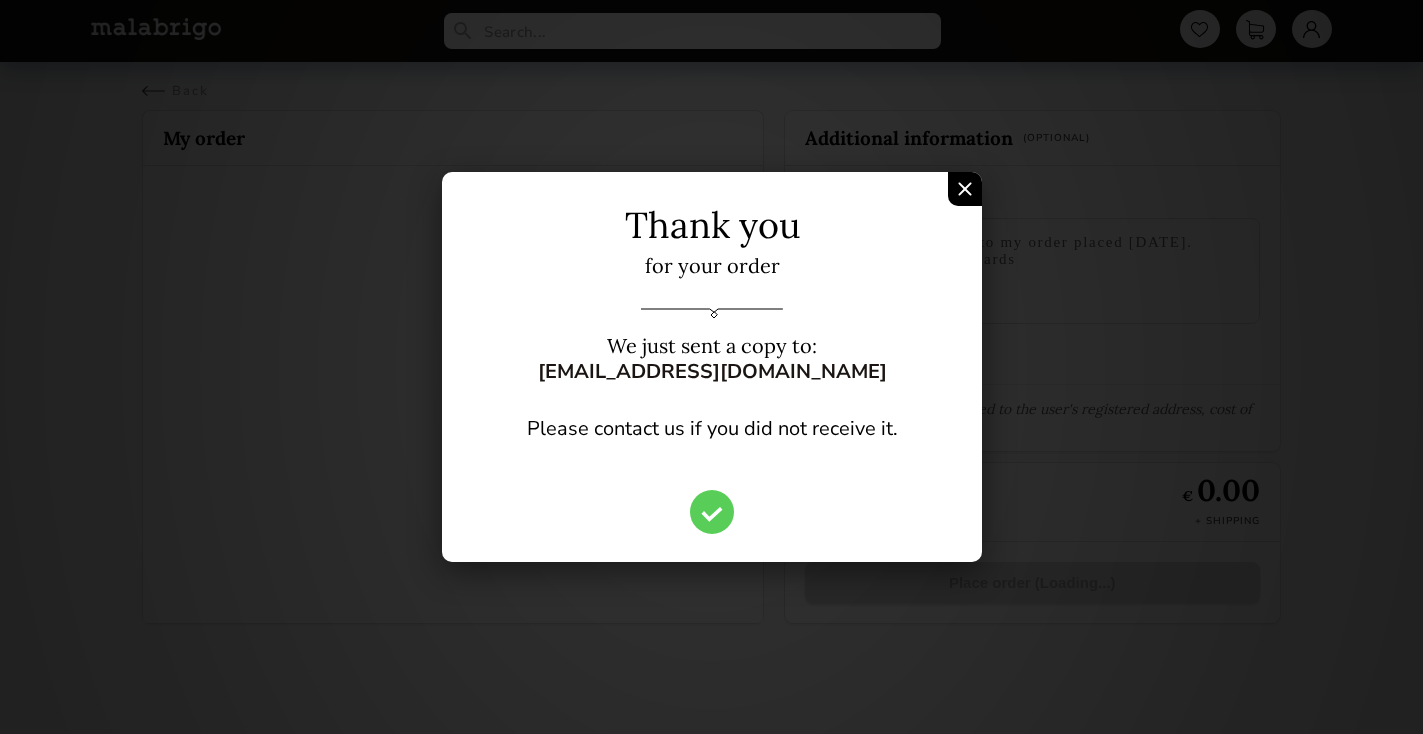 click at bounding box center [965, 189] 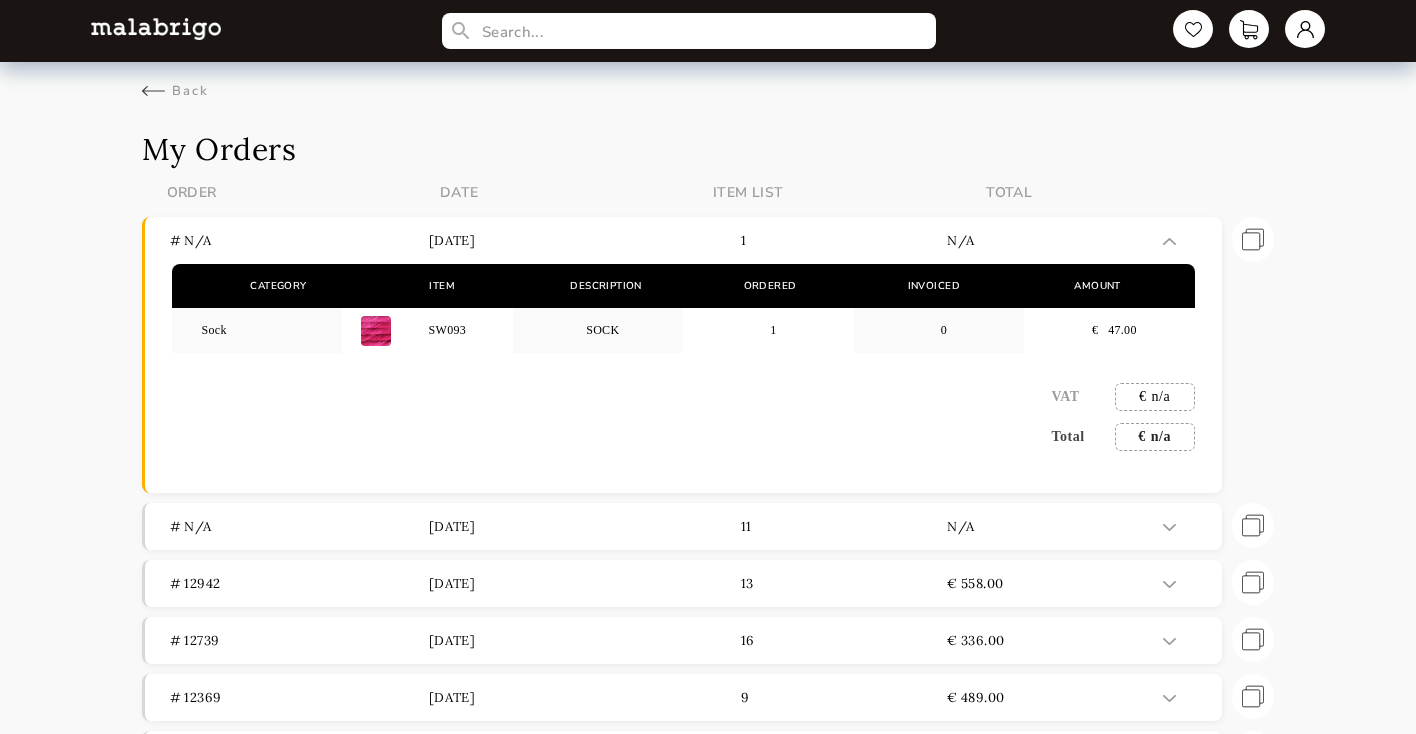 click on "Back My Orders ORDER DATE ITEM LIST TOTAL # n/a [DATE] 1 n/a Category Item Description Ordered Invoiced Amount Sock SW093 SOCK 1 0 €   47.00 VAT € n/a Total € n/a Repeat order # n/a [DATE] 11 n/a Category Item Description Ordered Invoiced Amount Ultimate Sock US164 ULTIMATE SOCK 1 0 €   47.00 Ultimate Sock US178 ULTIMATE SOCK 1 0 €   47.00 Ultimate Sock US398 ULTIMATE SOCK 1 0 €   47.00 Ultimate Sock US658 ULTIMATE SOCK 1 0 €   47.00 Ultimate Sock US736 ULTIMATE SOCK 1 0 €   47.00 Ultimate Sock US862 ULTIMATE SOCK 1 0 €   47.00 Lace LMBB030-DSC LACE 1 0 €   20.00 Lace LMBB057 LACE 1 0 €   20.00 Lace LMBB069 LACE 1 0 €   20.00 Lace LMBB098 LACE 1 0 €   20.00 Lace LMBB150 LACE 1 0 €   20.00 VAT € n/a Total € n/a Repeat order # 12942 [DATE] 13 € 558.00 Category Item Description Ordered Invoiced Amount [PERSON_NAME] RIO036 PEARL 1 1 €   75.00 Sock SW036 PEARL 1 1 €   47.00 Sock SW611 RAVELRY RED 1 1 €   47.00 Sock SW734 DISFRAZ 1 1 €   47.00 Sock SW802 TERRACOTA 1 1" at bounding box center (708, 530) 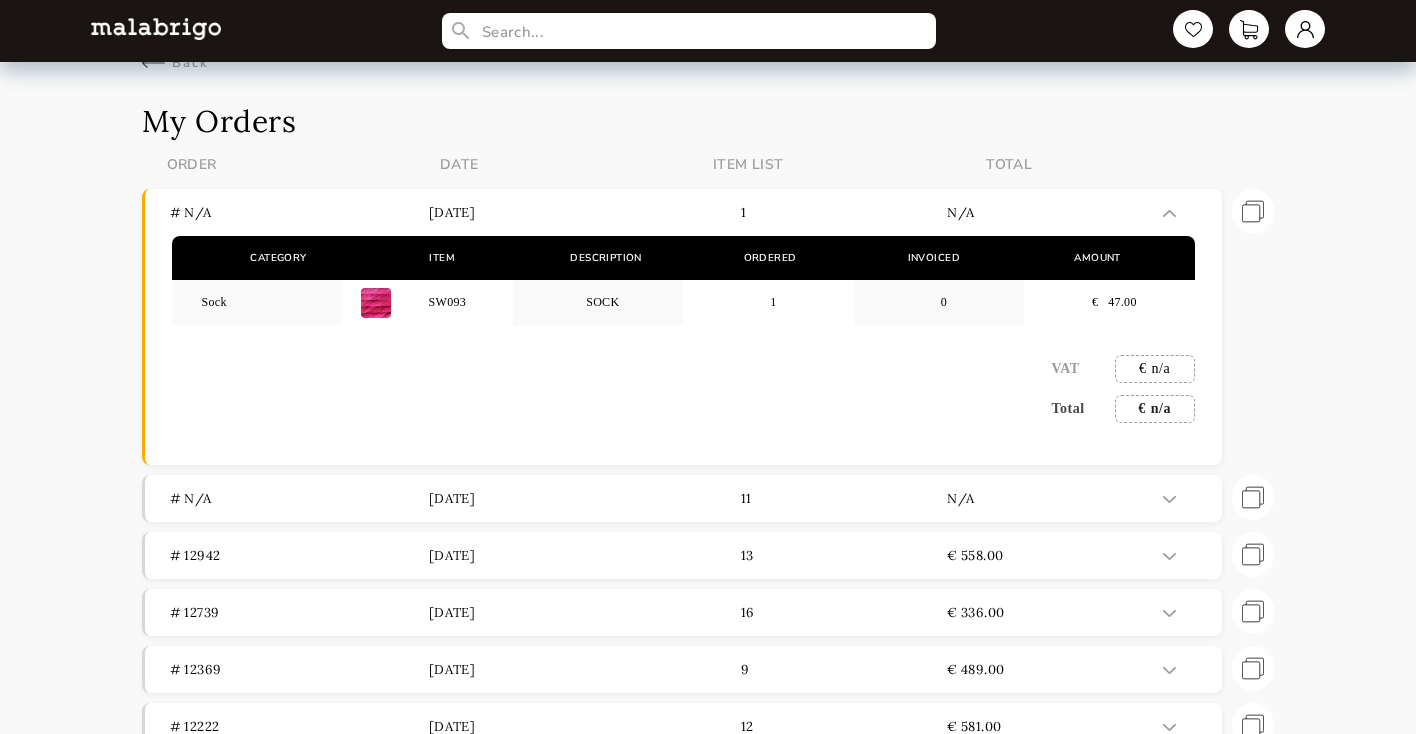 scroll, scrollTop: 23, scrollLeft: 0, axis: vertical 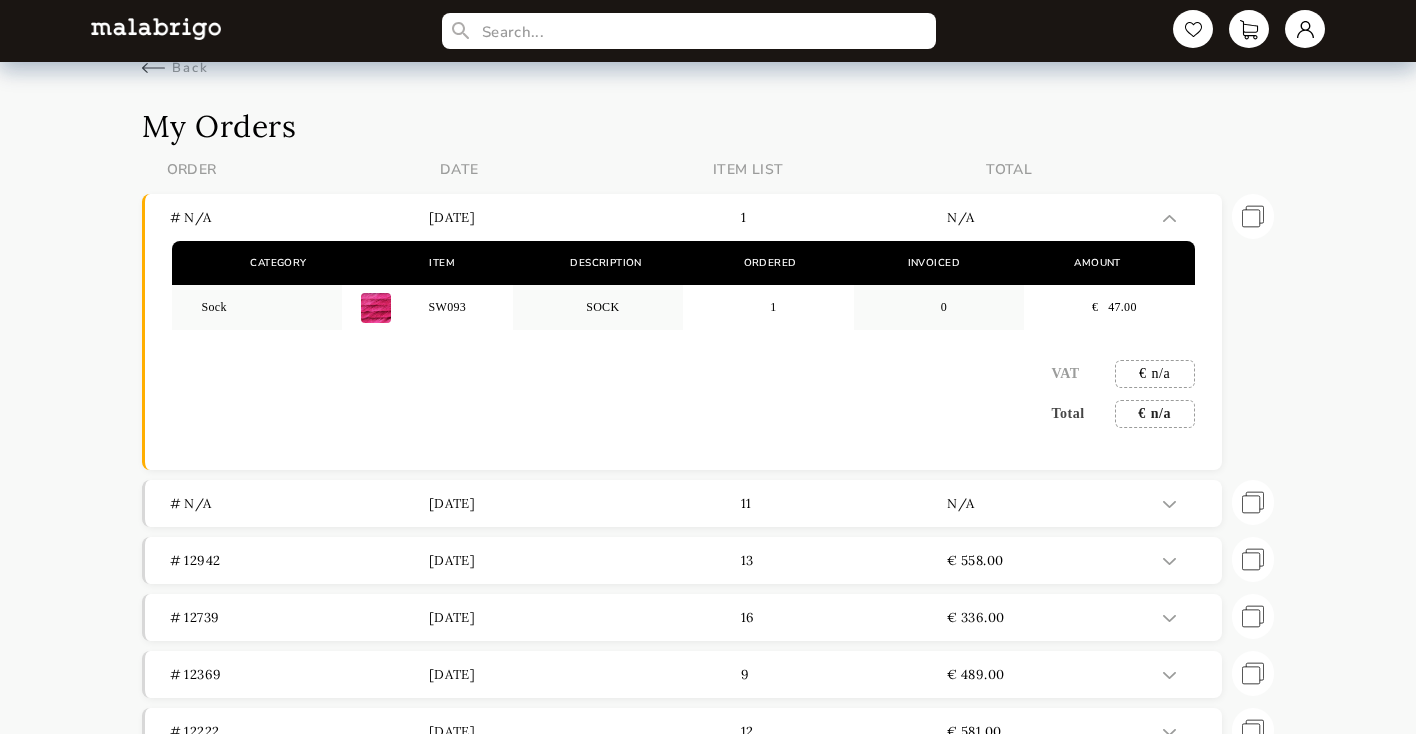 click on "Back My Orders ORDER DATE ITEM LIST TOTAL # n/a [DATE] 1 n/a Category Item Description Ordered Invoiced Amount Sock SW093 SOCK 1 0 €   47.00 VAT € n/a Total € n/a Repeat order # n/a [DATE] 11 n/a Category Item Description Ordered Invoiced Amount Ultimate Sock US164 ULTIMATE SOCK 1 0 €   47.00 Ultimate Sock US178 ULTIMATE SOCK 1 0 €   47.00 Ultimate Sock US398 ULTIMATE SOCK 1 0 €   47.00 Ultimate Sock US658 ULTIMATE SOCK 1 0 €   47.00 Ultimate Sock US736 ULTIMATE SOCK 1 0 €   47.00 Ultimate Sock US862 ULTIMATE SOCK 1 0 €   47.00 Lace LMBB030-DSC LACE 1 0 €   20.00 Lace LMBB057 LACE 1 0 €   20.00 Lace LMBB069 LACE 1 0 €   20.00 Lace LMBB098 LACE 1 0 €   20.00 Lace LMBB150 LACE 1 0 €   20.00 VAT € n/a Total € n/a Repeat order # 12942 [DATE] 13 € 558.00 Category Item Description Ordered Invoiced Amount [PERSON_NAME] RIO036 PEARL 1 1 €   75.00 Sock SW036 PEARL 1 1 €   47.00 Sock SW611 RAVELRY RED 1 1 €   47.00 Sock SW734 DISFRAZ 1 1 €   47.00 Sock SW802 TERRACOTA 1 1" at bounding box center [708, 507] 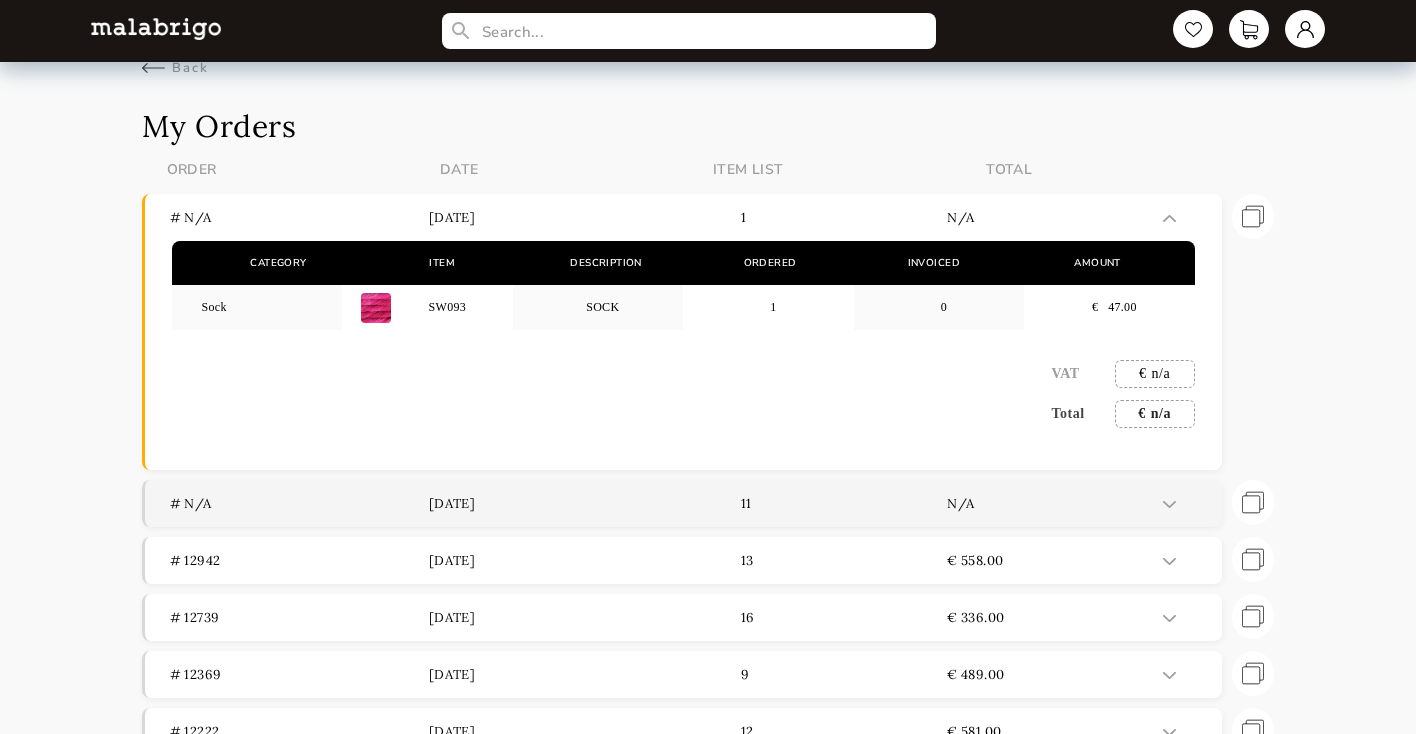 click at bounding box center (1169, 504) 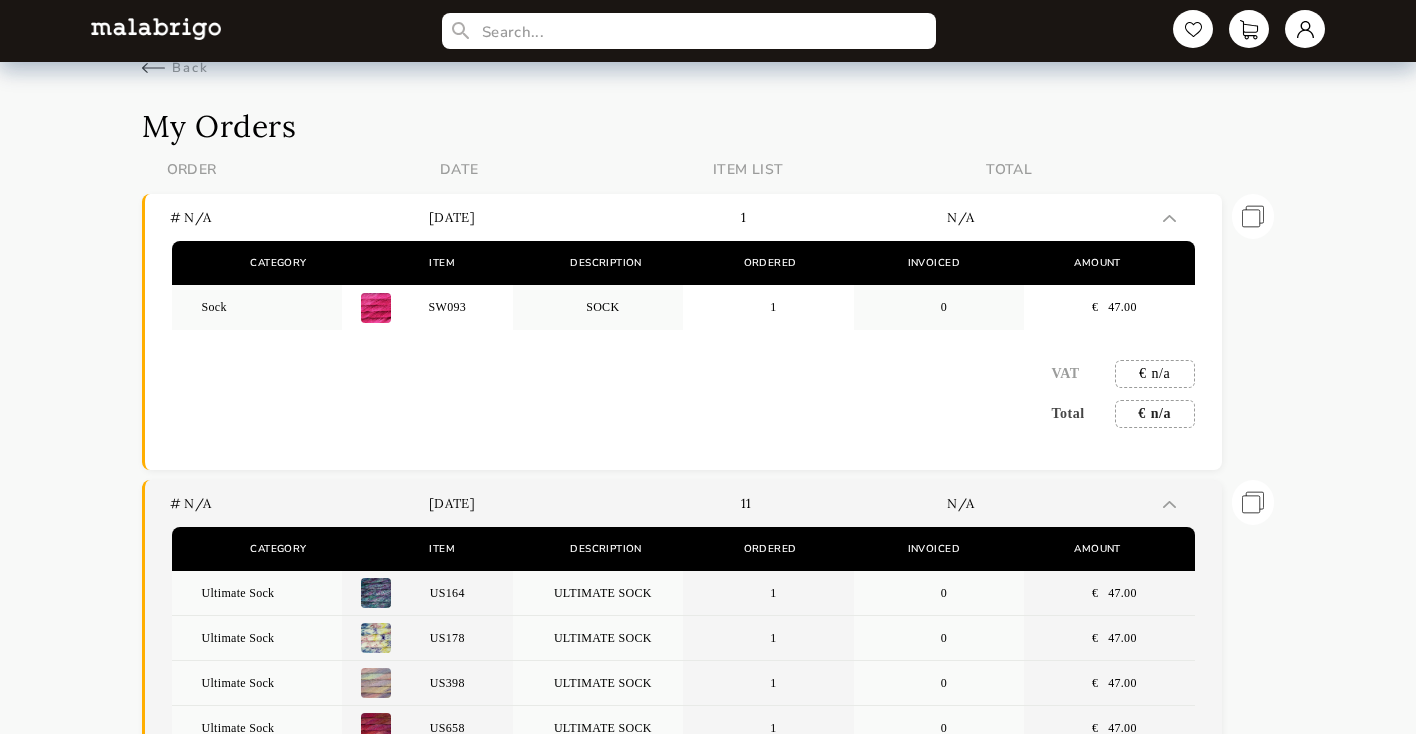 click at bounding box center (1169, 504) 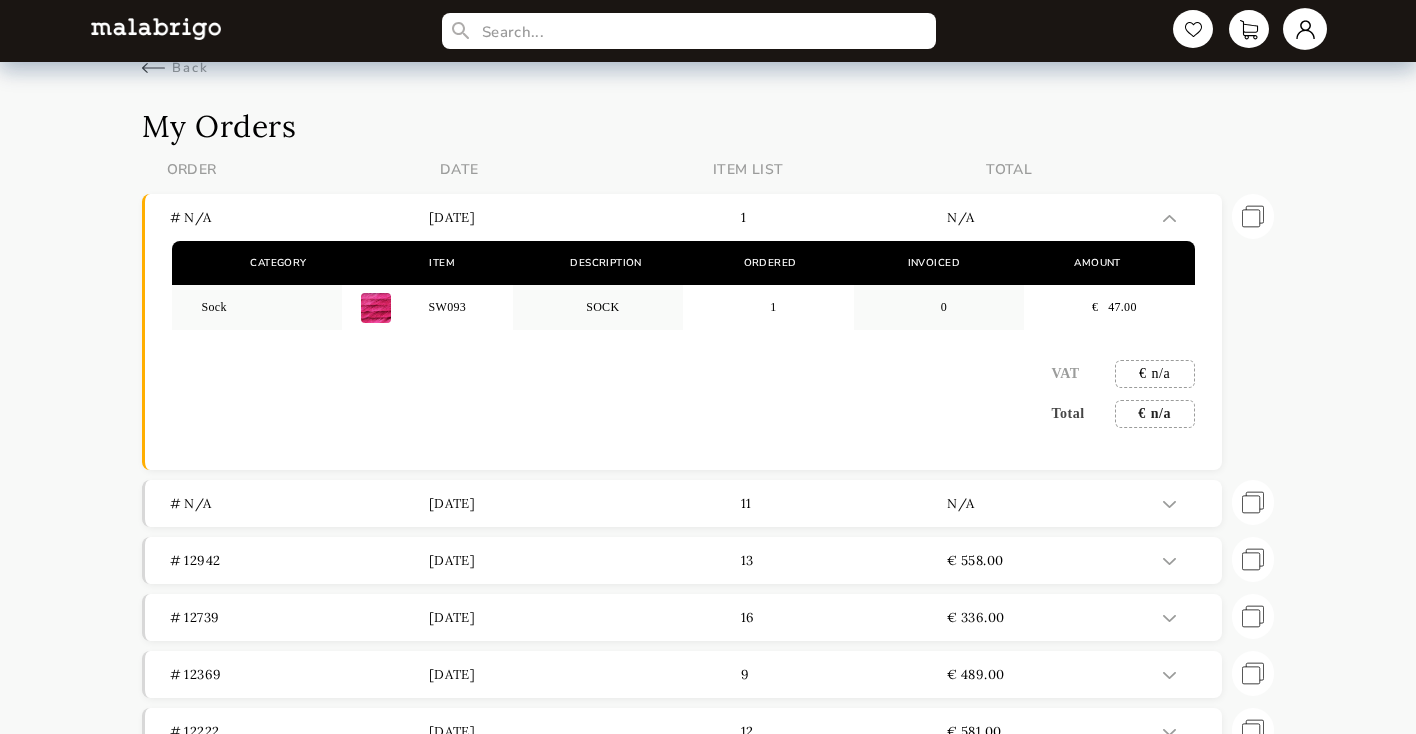 click at bounding box center (1305, 29) 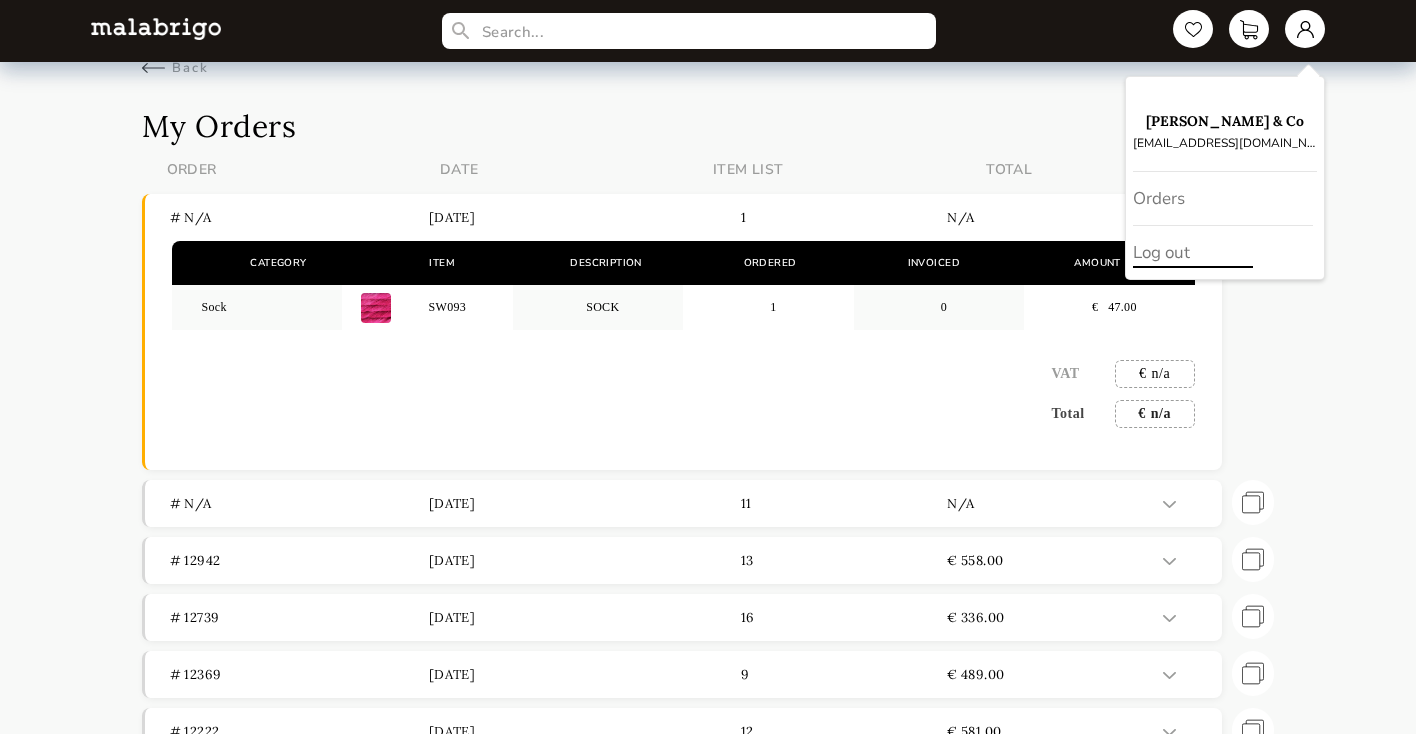 click on "Log out" at bounding box center [1225, 252] 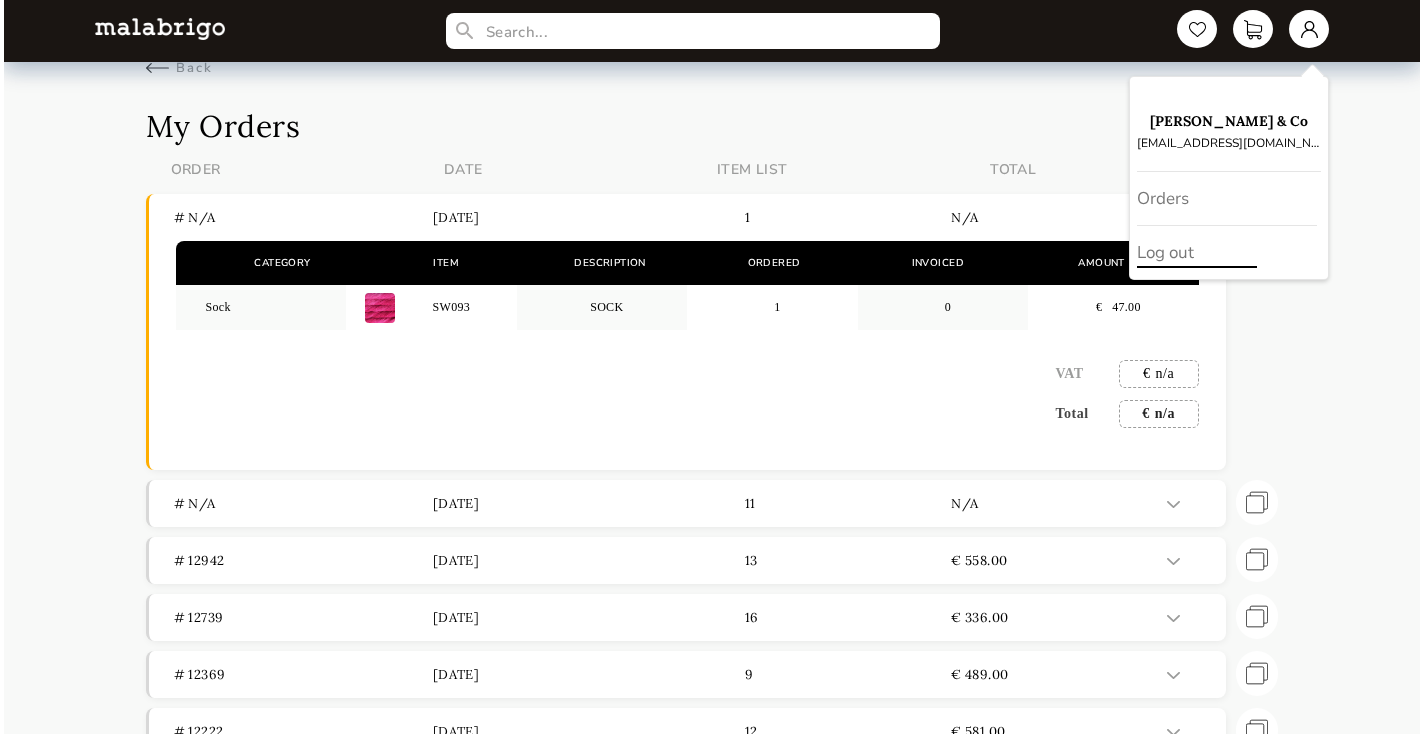 scroll, scrollTop: 0, scrollLeft: 0, axis: both 